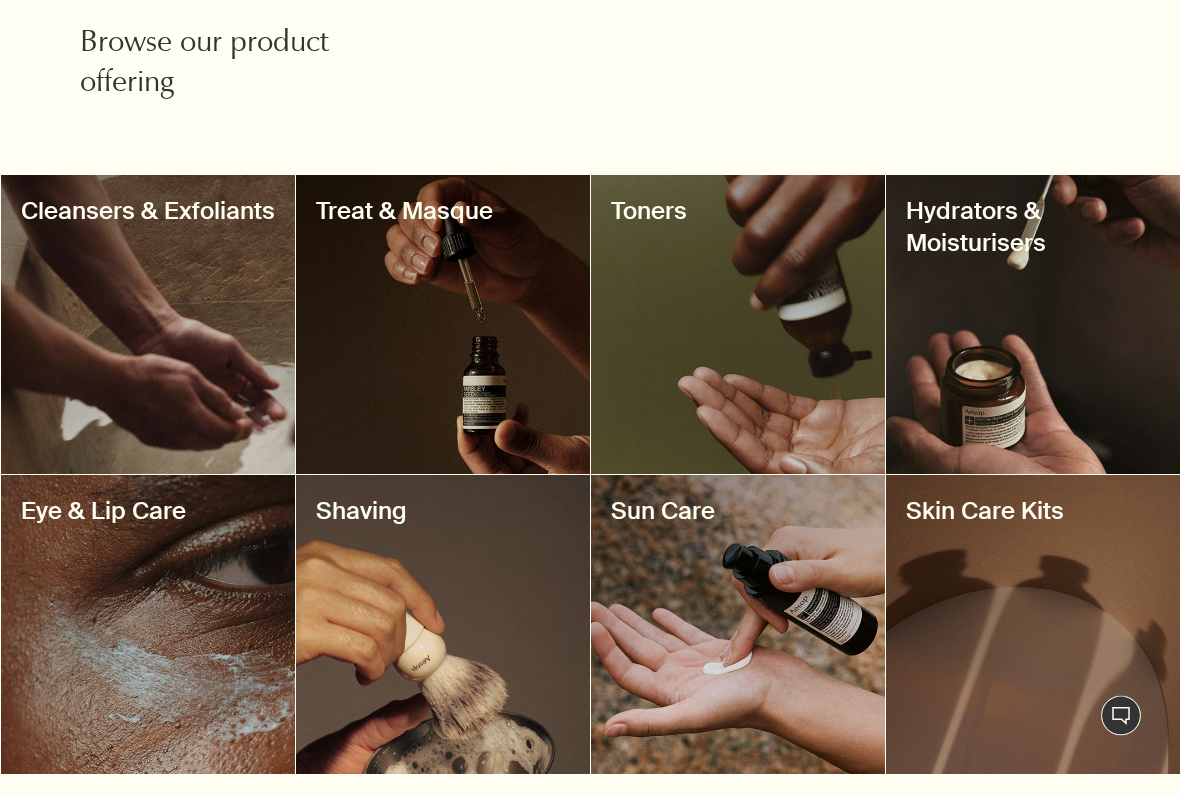 scroll, scrollTop: 709, scrollLeft: 0, axis: vertical 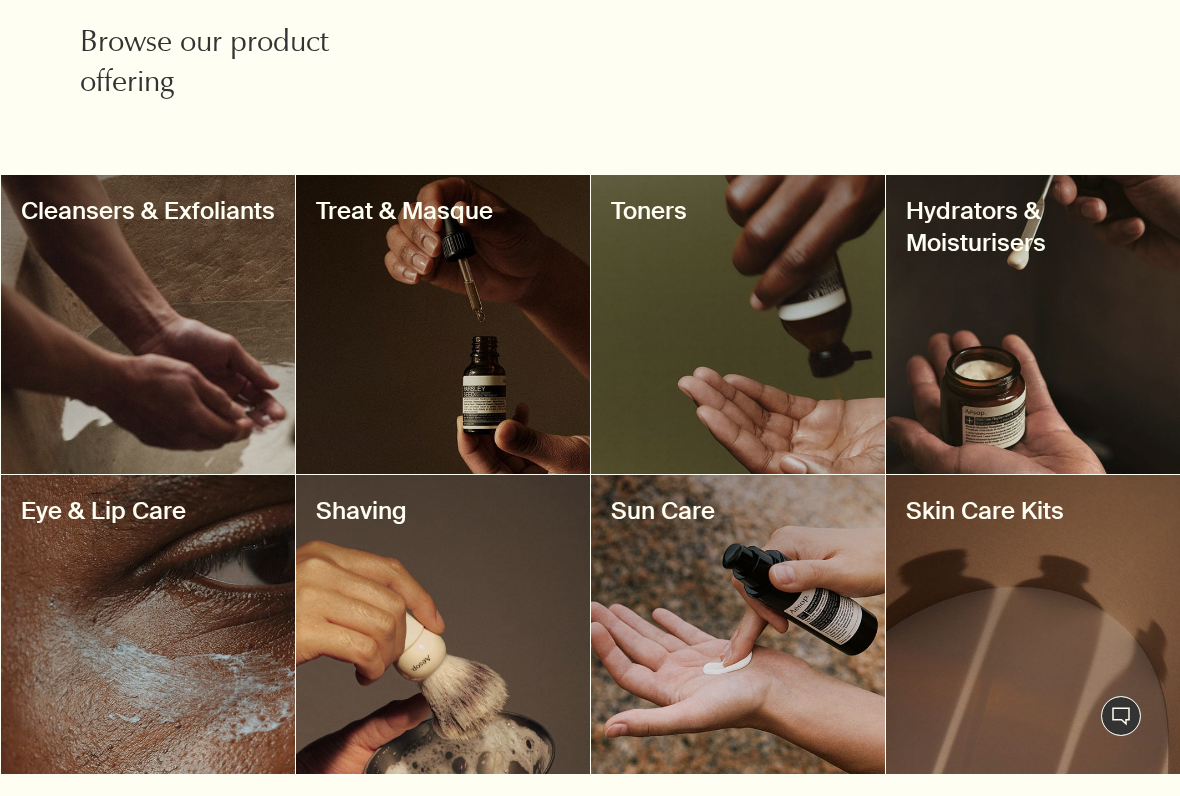click at bounding box center (738, 624) 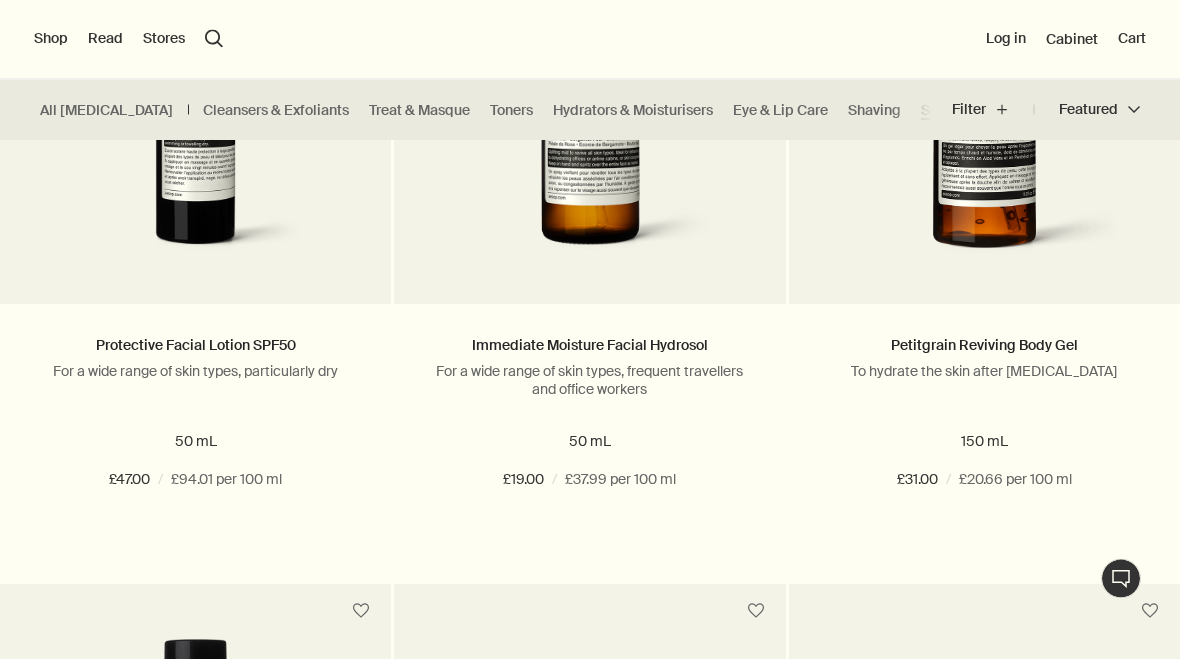 scroll, scrollTop: 666, scrollLeft: 0, axis: vertical 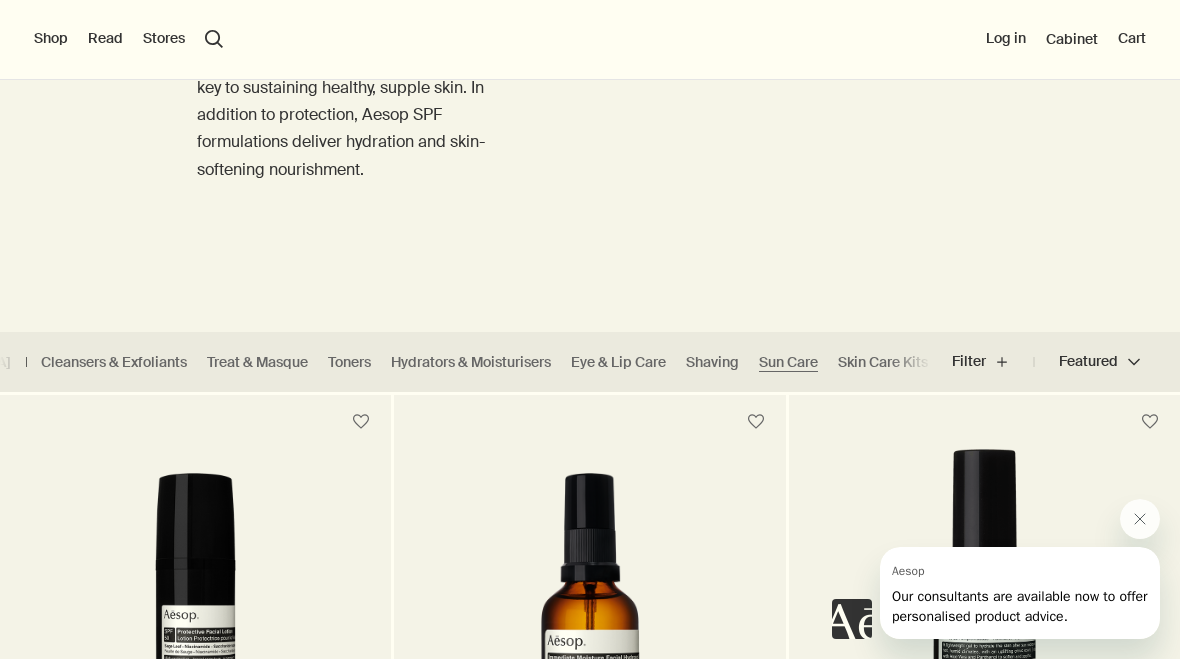 click on "Skin Care Kits" at bounding box center [883, 362] 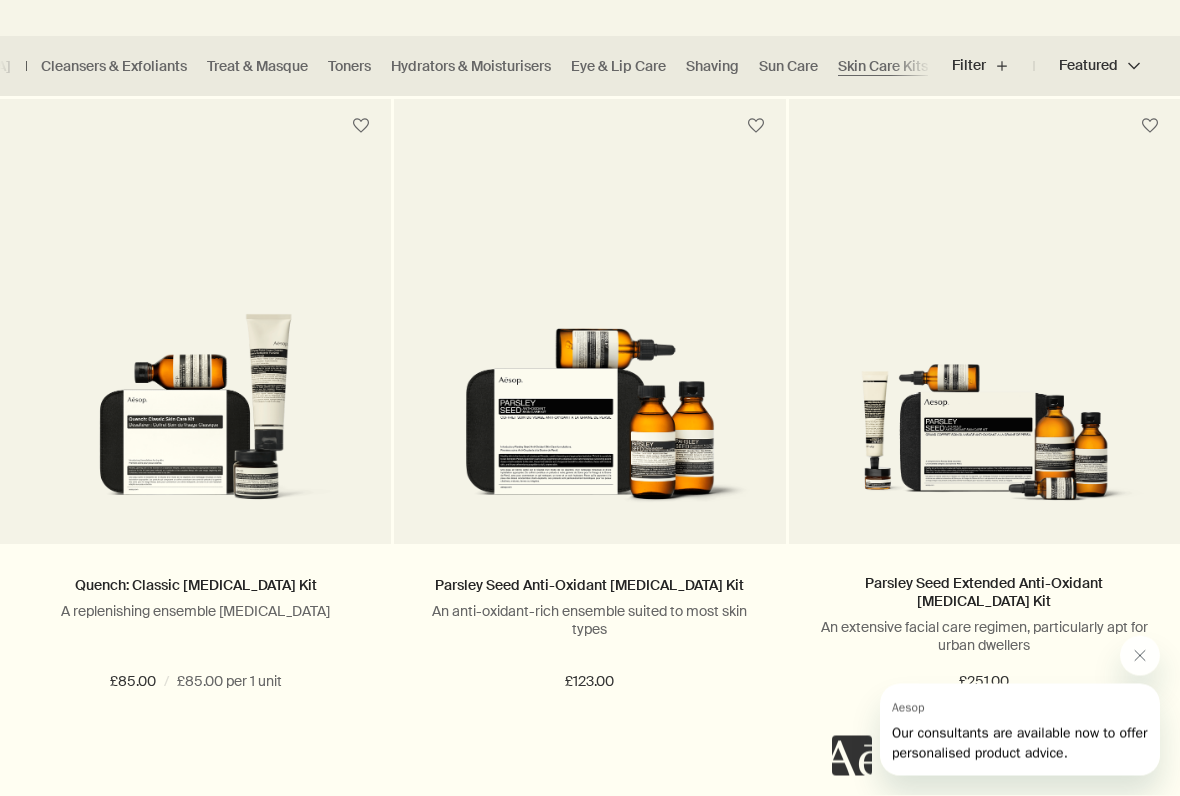 scroll, scrollTop: 538, scrollLeft: 0, axis: vertical 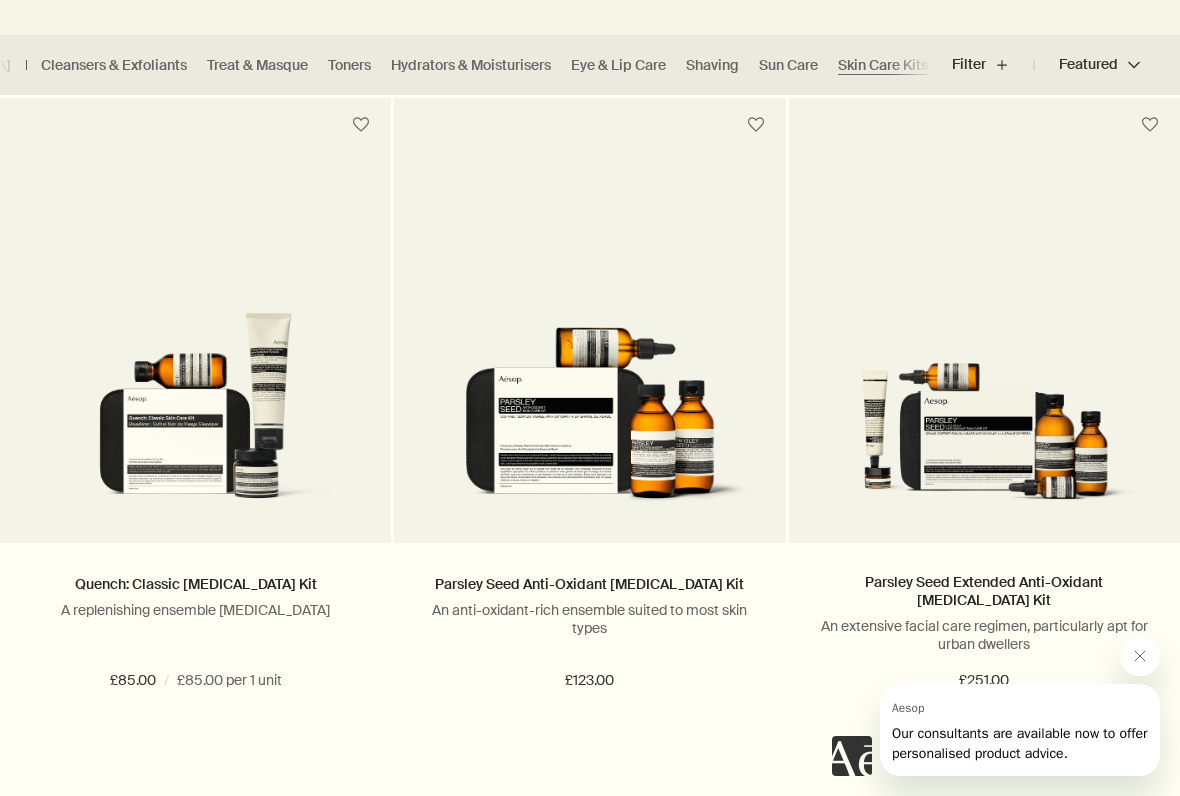 click 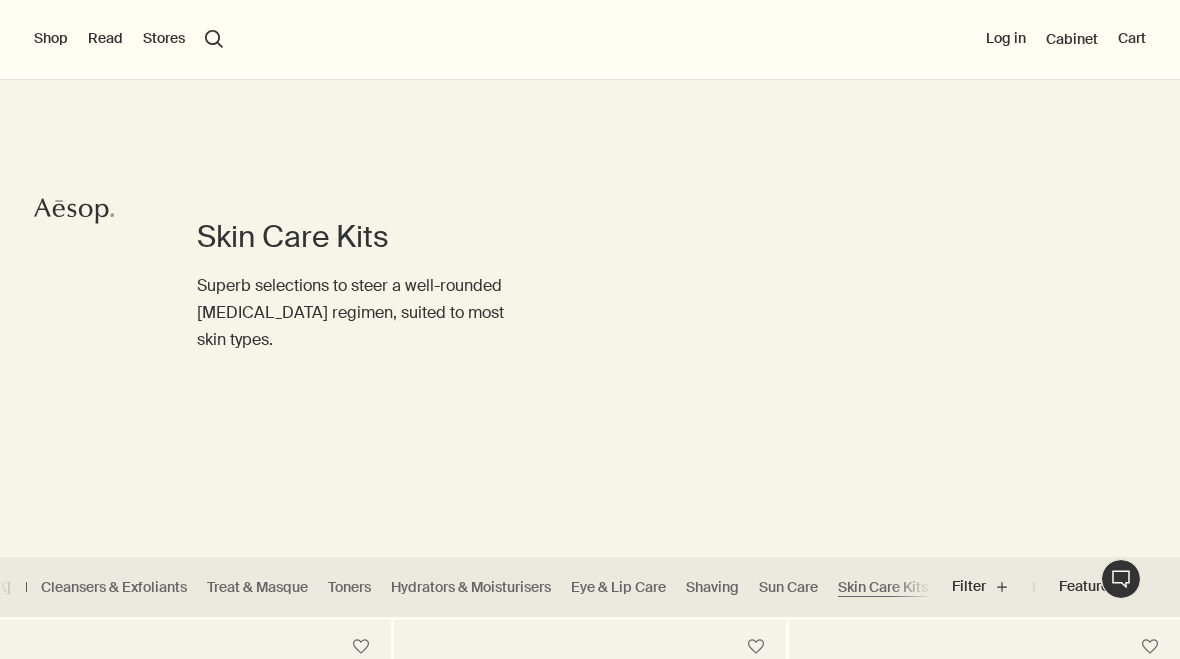 scroll, scrollTop: 0, scrollLeft: 0, axis: both 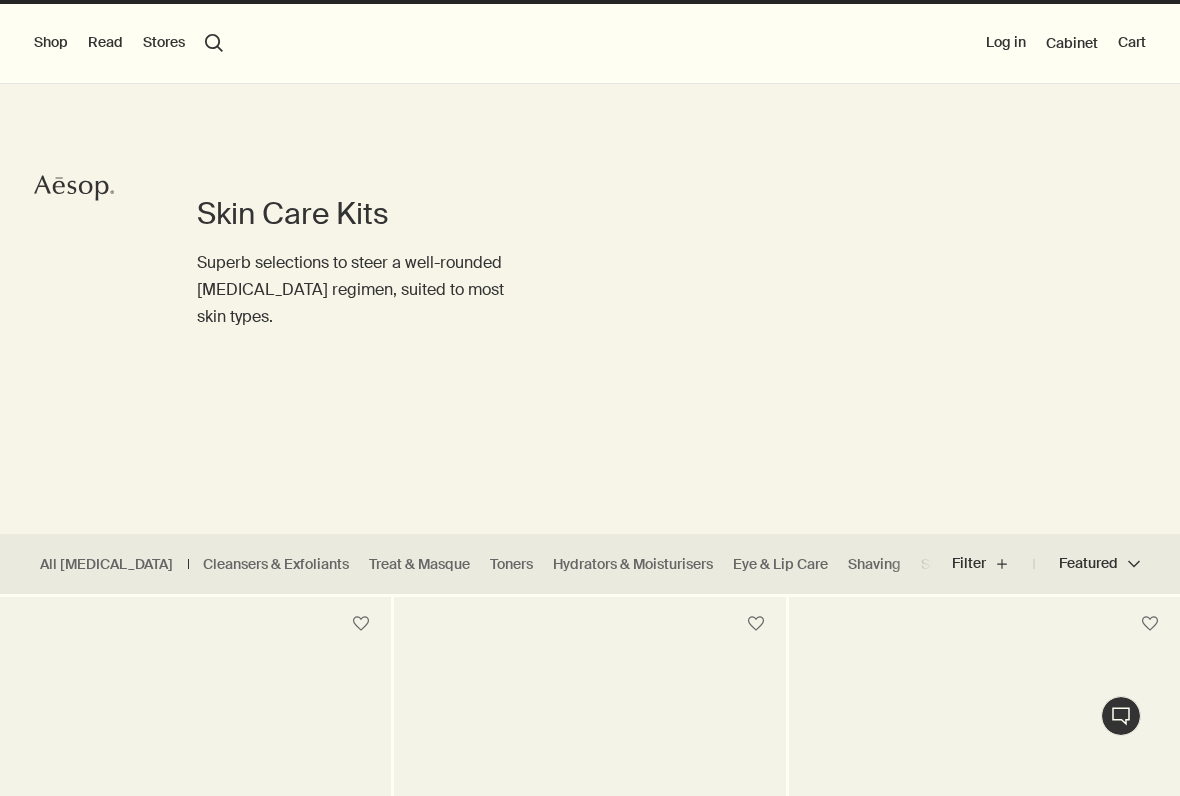 click on "All [MEDICAL_DATA]" at bounding box center (106, 564) 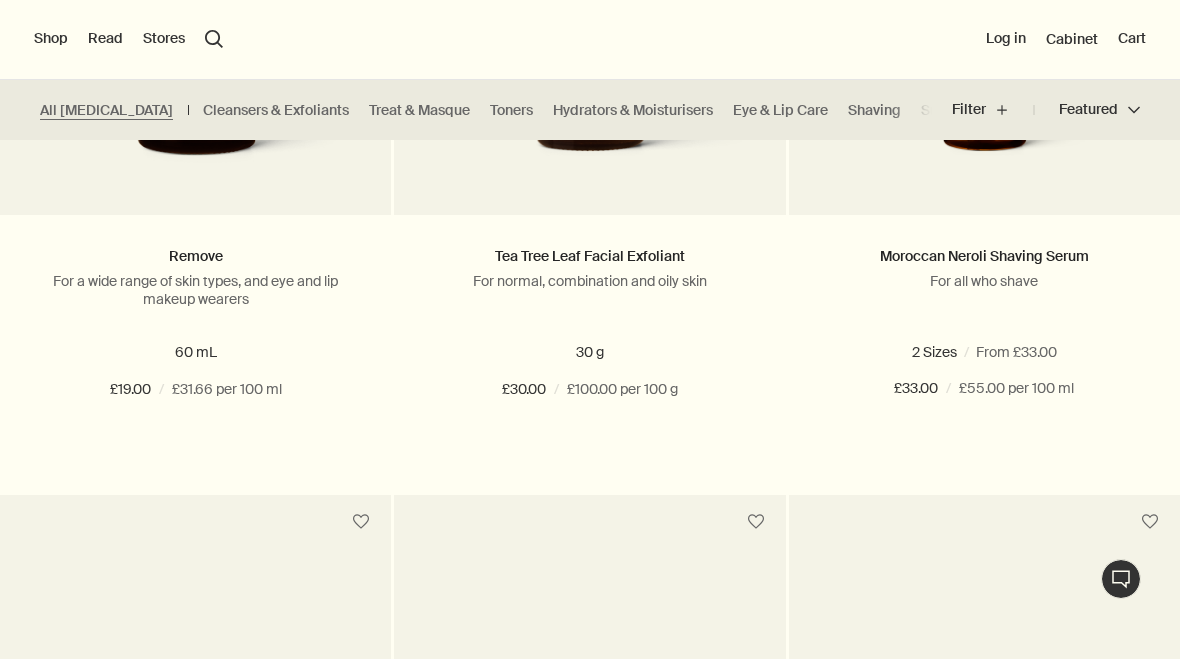 scroll, scrollTop: 11021, scrollLeft: 0, axis: vertical 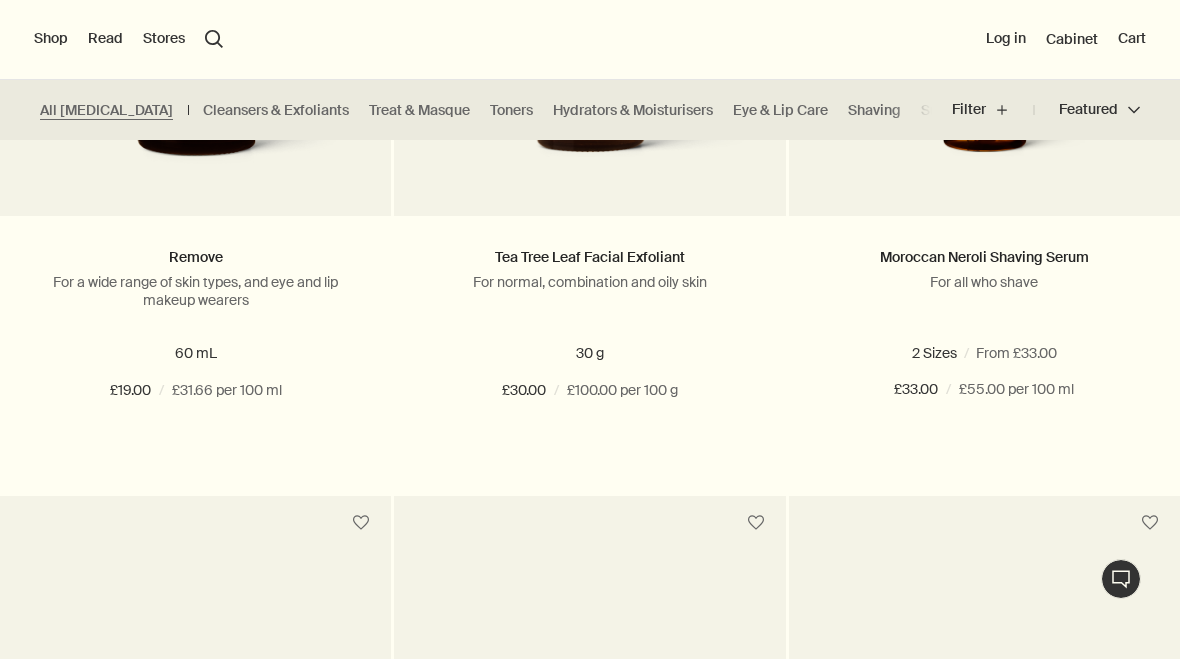 click on "Cleansers & Exfoliants" at bounding box center [276, 110] 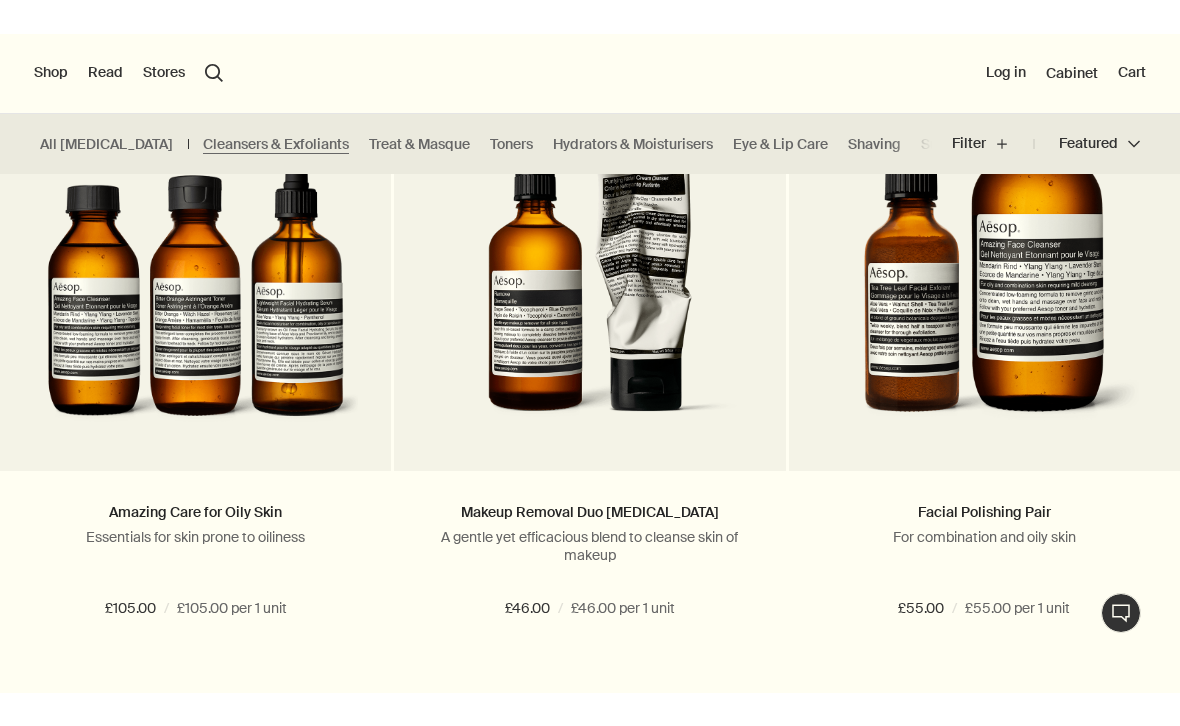 scroll, scrollTop: 2801, scrollLeft: 0, axis: vertical 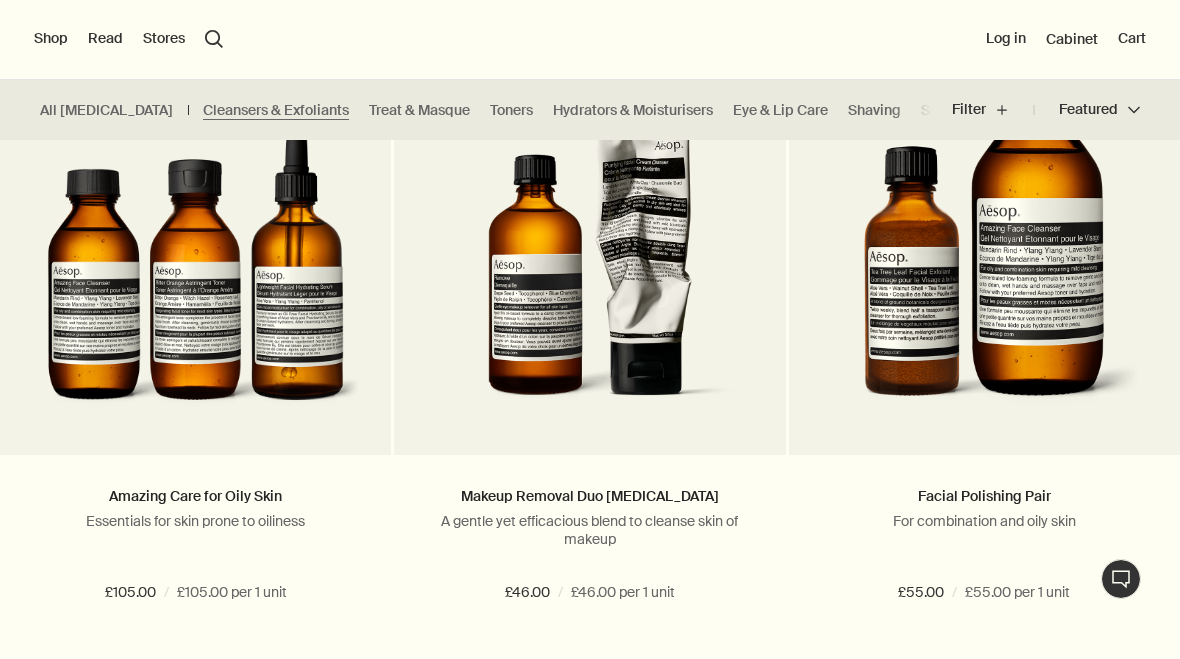 click on "search Search" at bounding box center [214, 39] 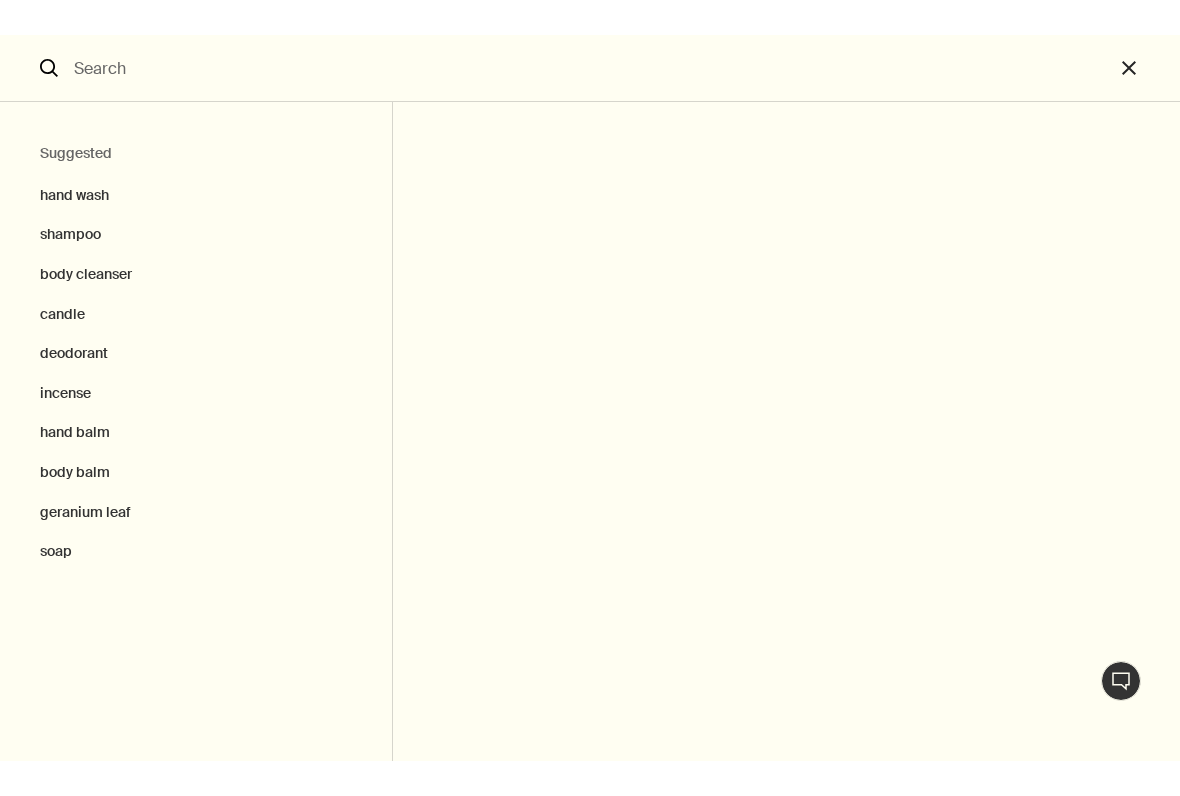 scroll, scrollTop: 2784, scrollLeft: 0, axis: vertical 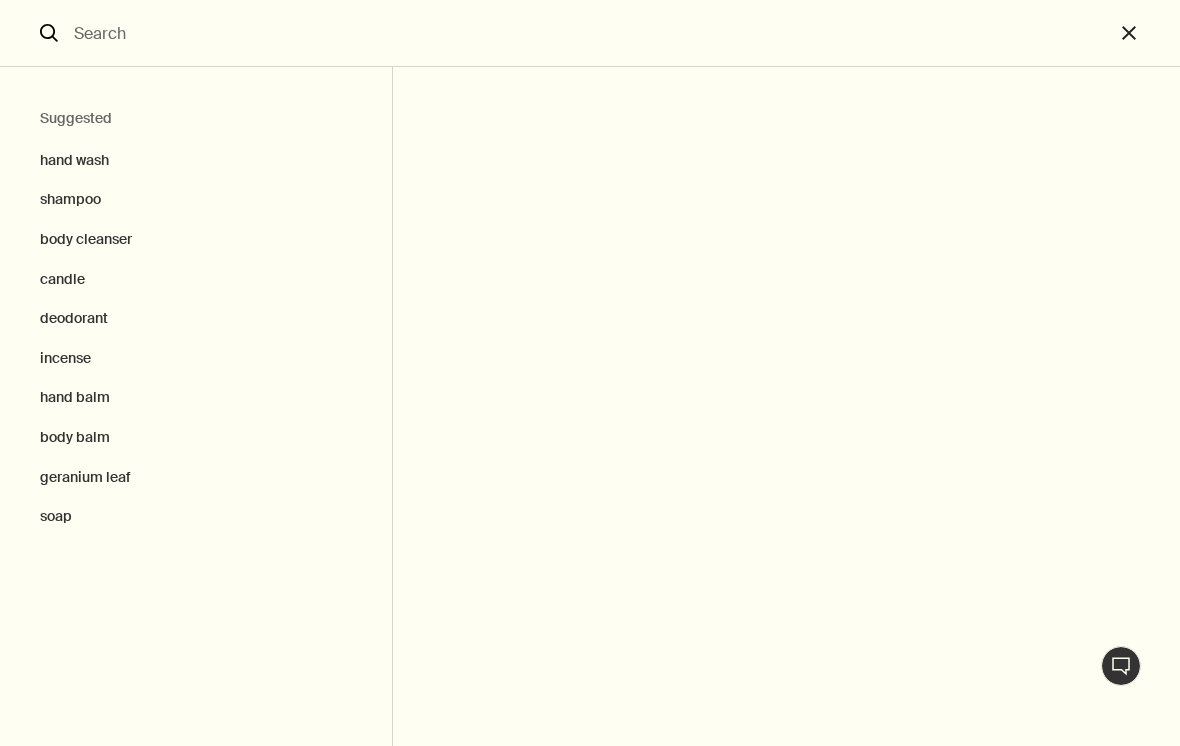 click on "body cleanser" at bounding box center (196, 240) 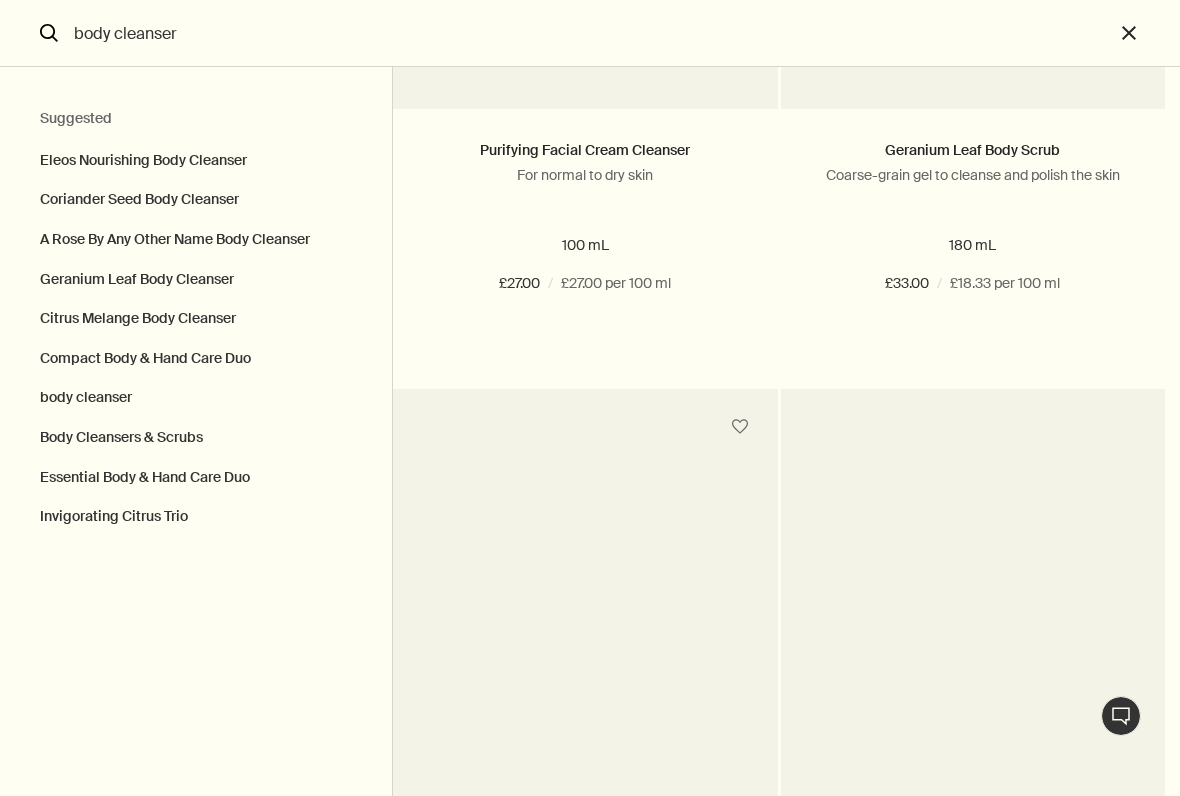 scroll, scrollTop: 4066, scrollLeft: 0, axis: vertical 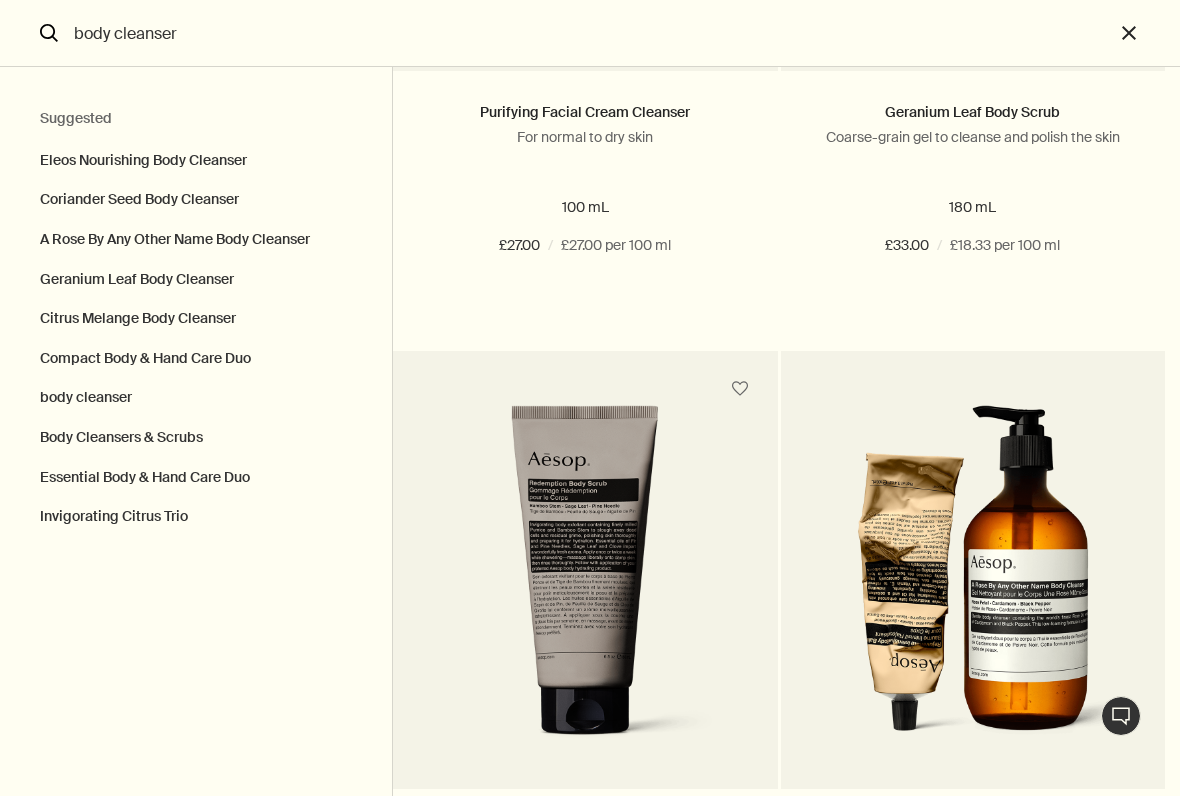 click on "Body Cleansers & Scrubs" at bounding box center [196, 438] 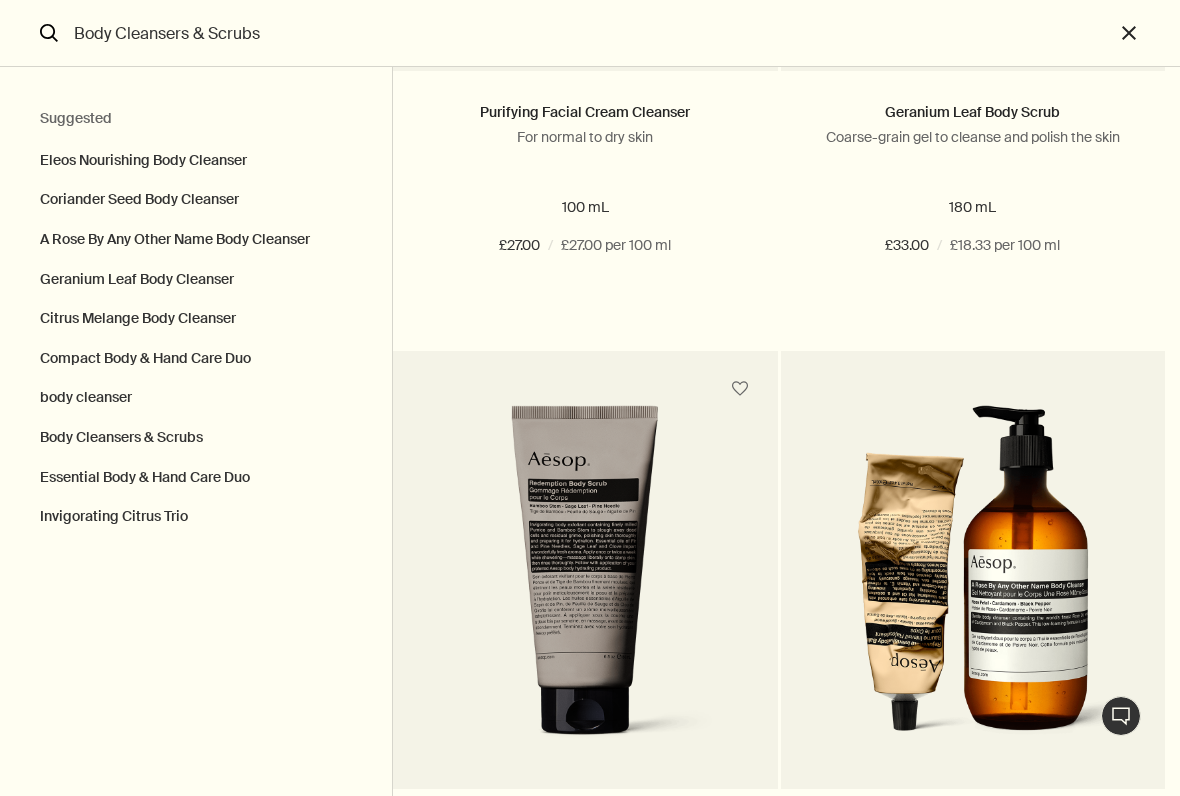 scroll, scrollTop: 0, scrollLeft: 0, axis: both 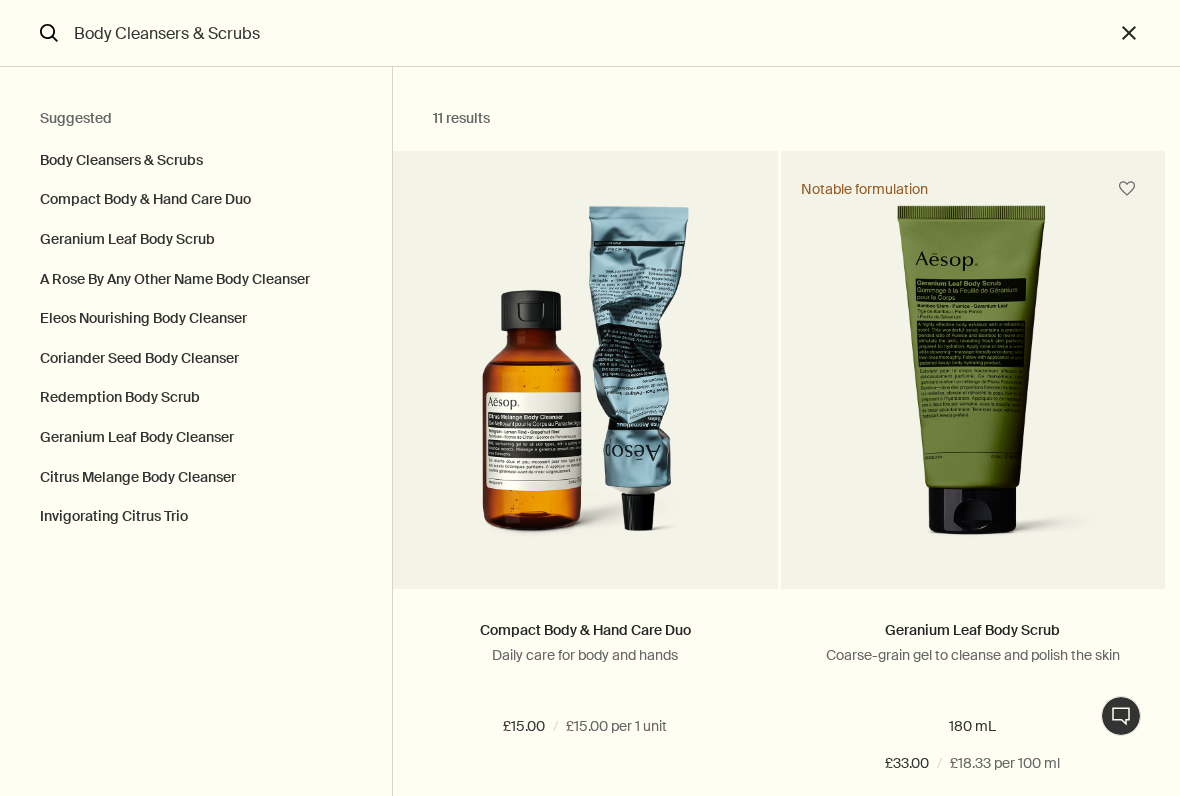 click on "Redemption Body Scrub" at bounding box center (196, 398) 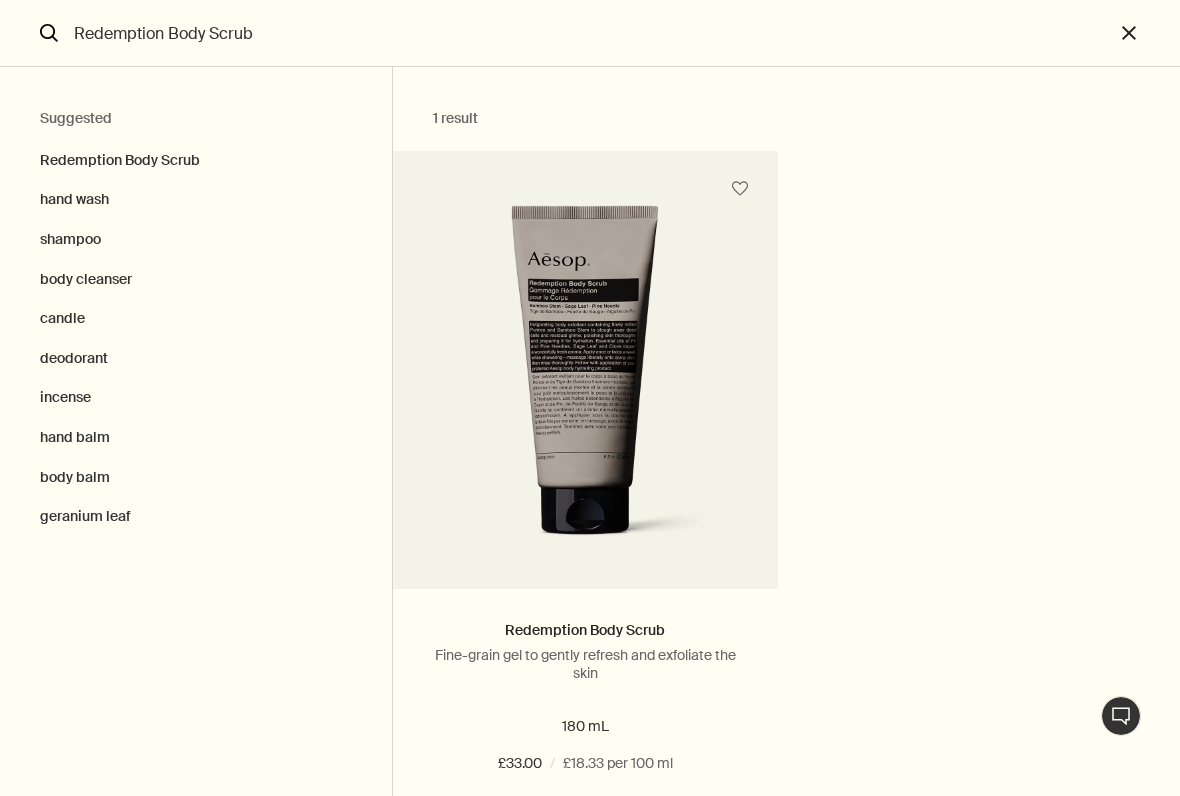 click on "body cleanser" at bounding box center [196, 280] 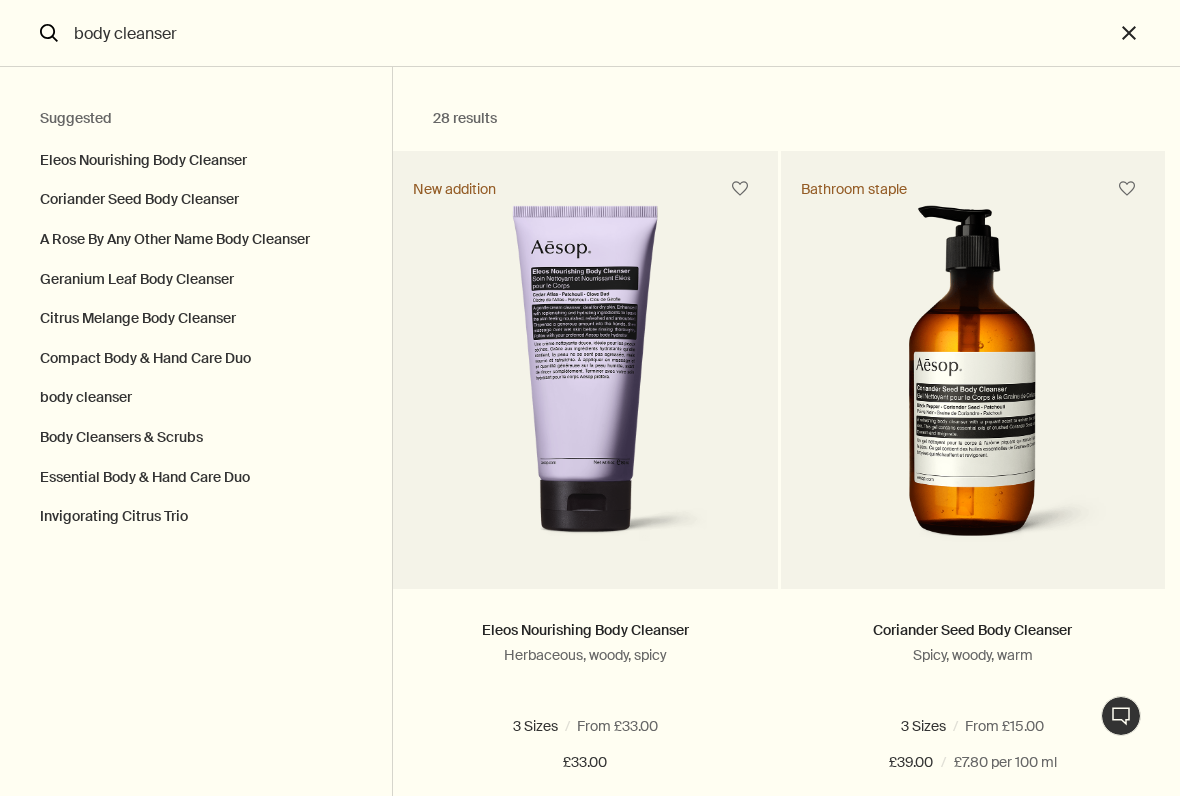 scroll, scrollTop: 0, scrollLeft: 0, axis: both 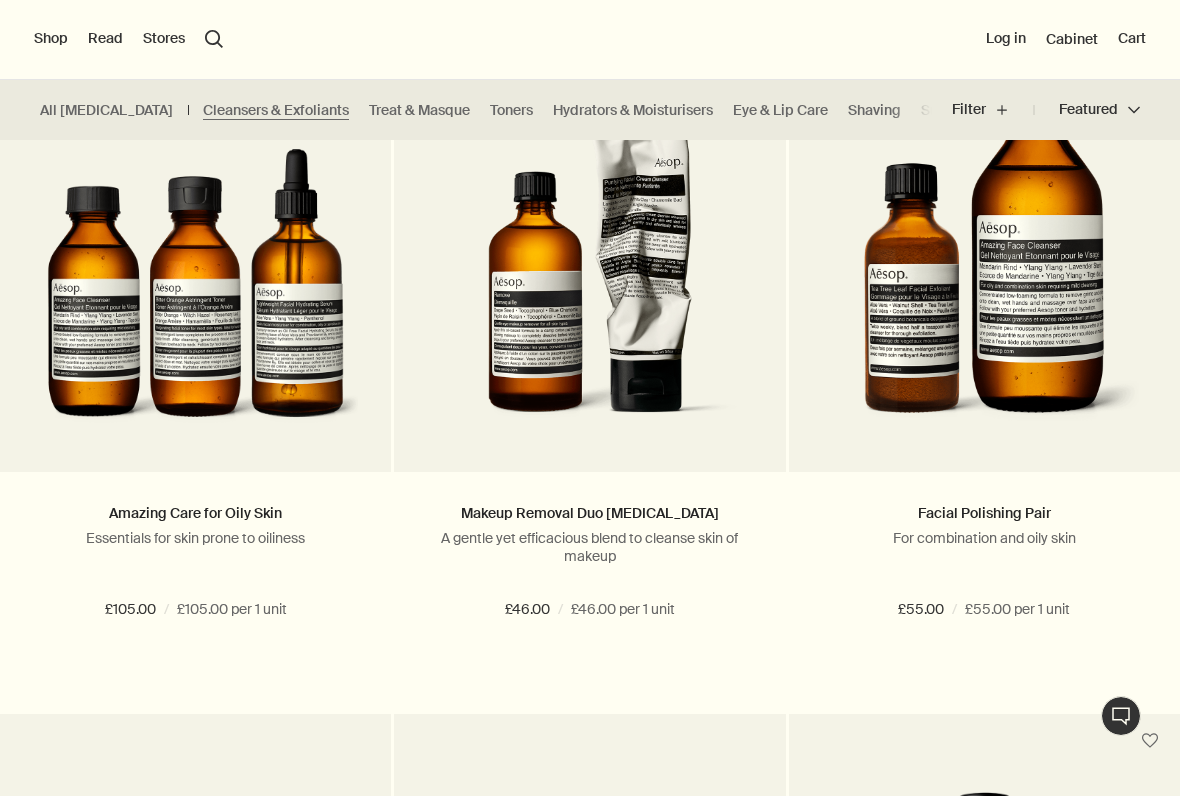 type 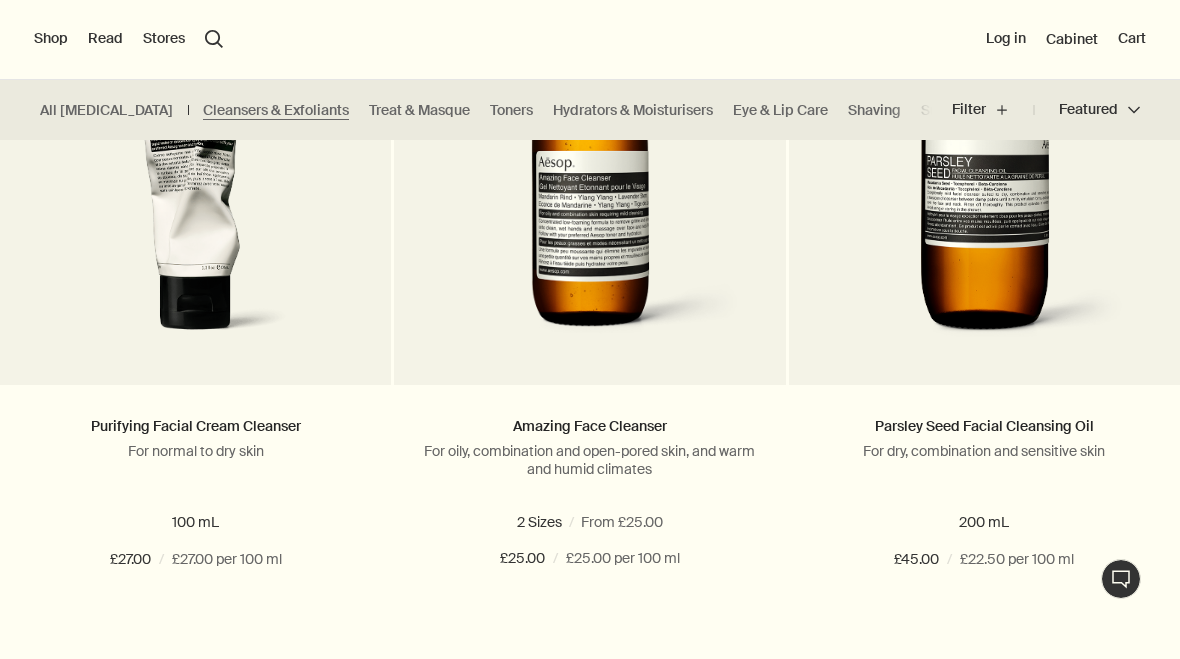 scroll, scrollTop: 1418, scrollLeft: 0, axis: vertical 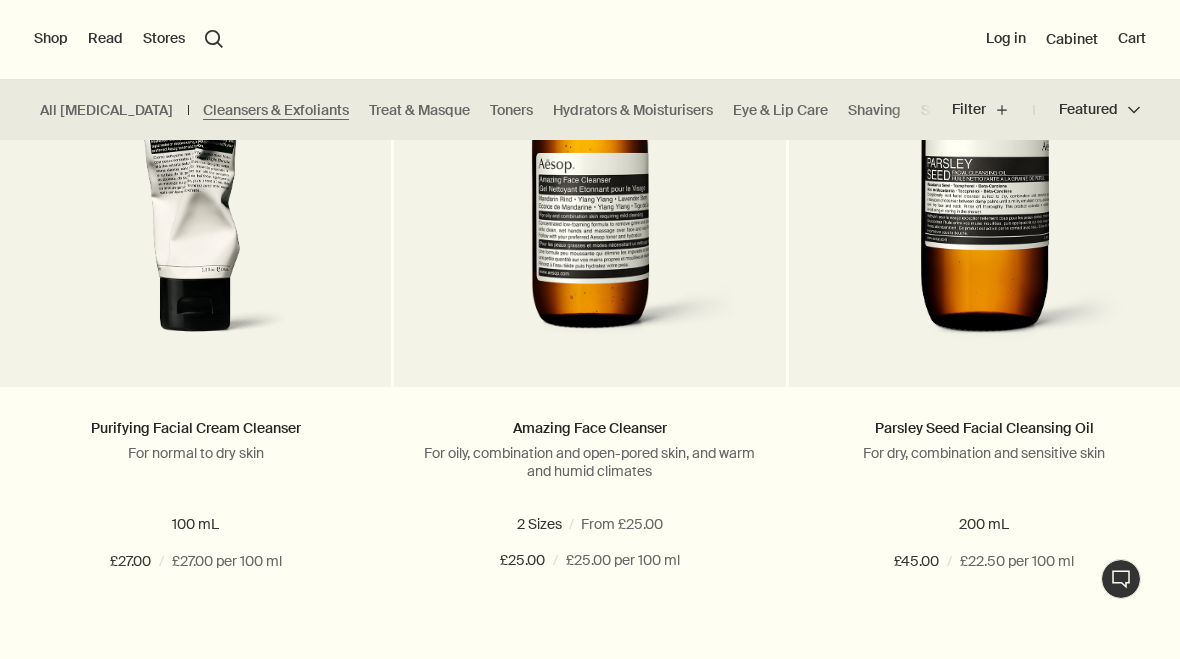 click on "Hydrators & Moisturisers" at bounding box center [633, 110] 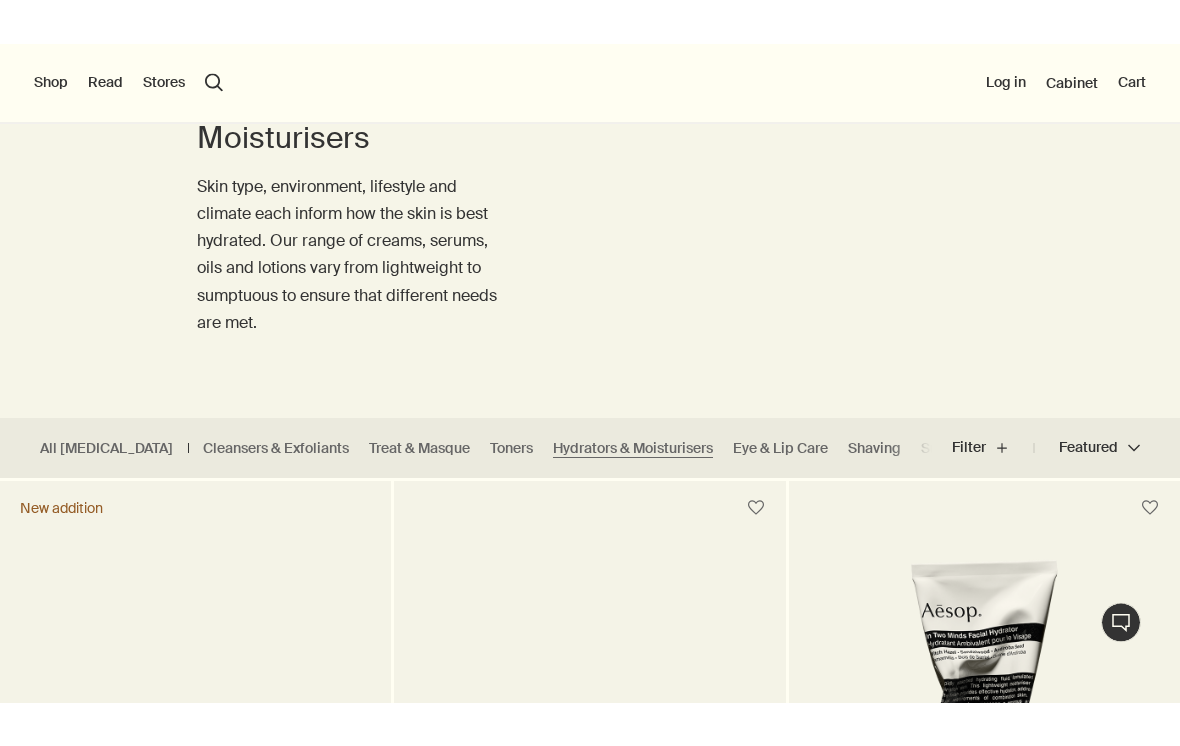 scroll, scrollTop: 0, scrollLeft: 0, axis: both 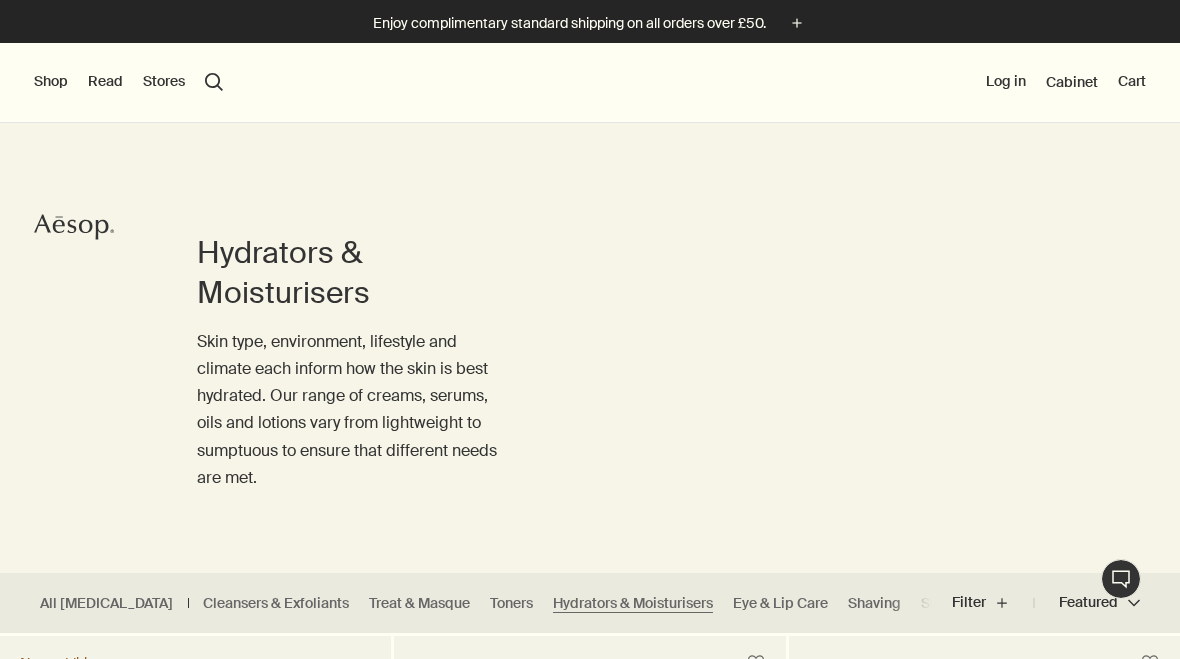 click on "search Search" at bounding box center [214, 82] 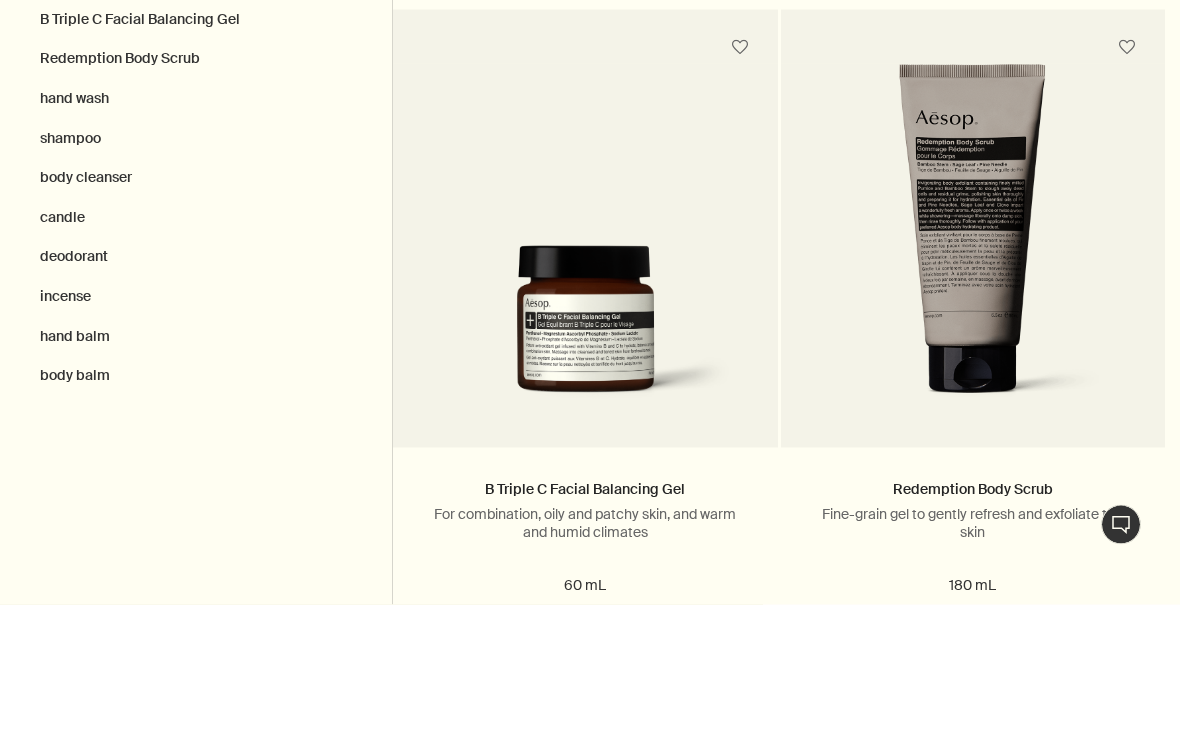click on "body cleanser" at bounding box center (196, 319) 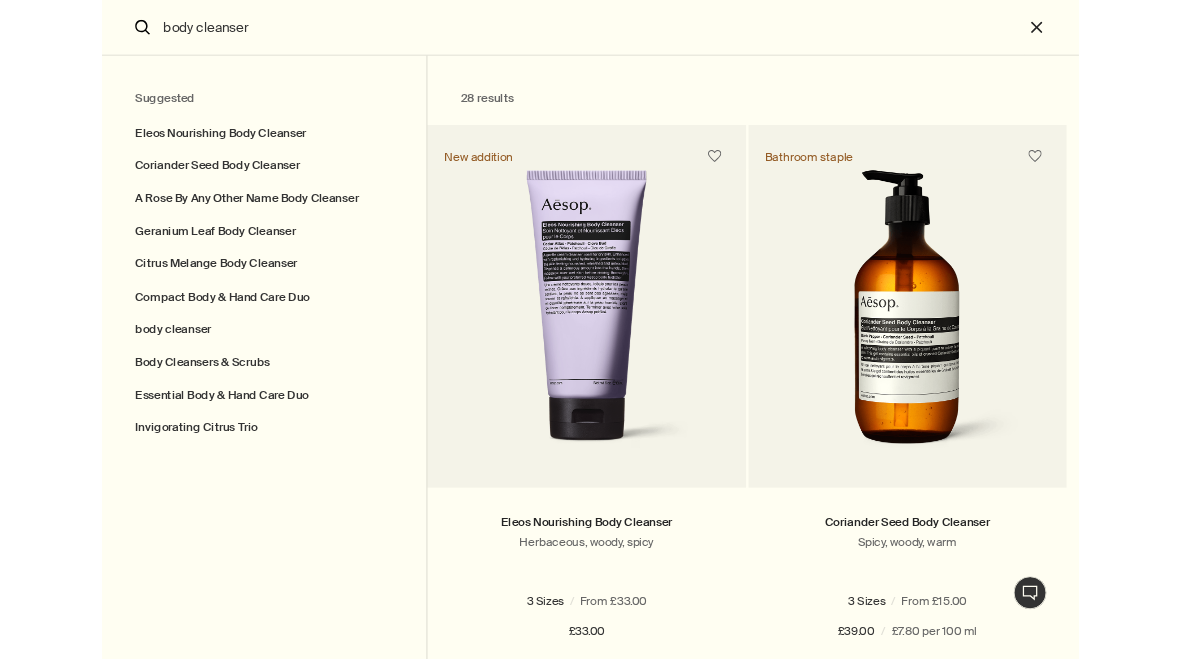 scroll, scrollTop: 198, scrollLeft: 0, axis: vertical 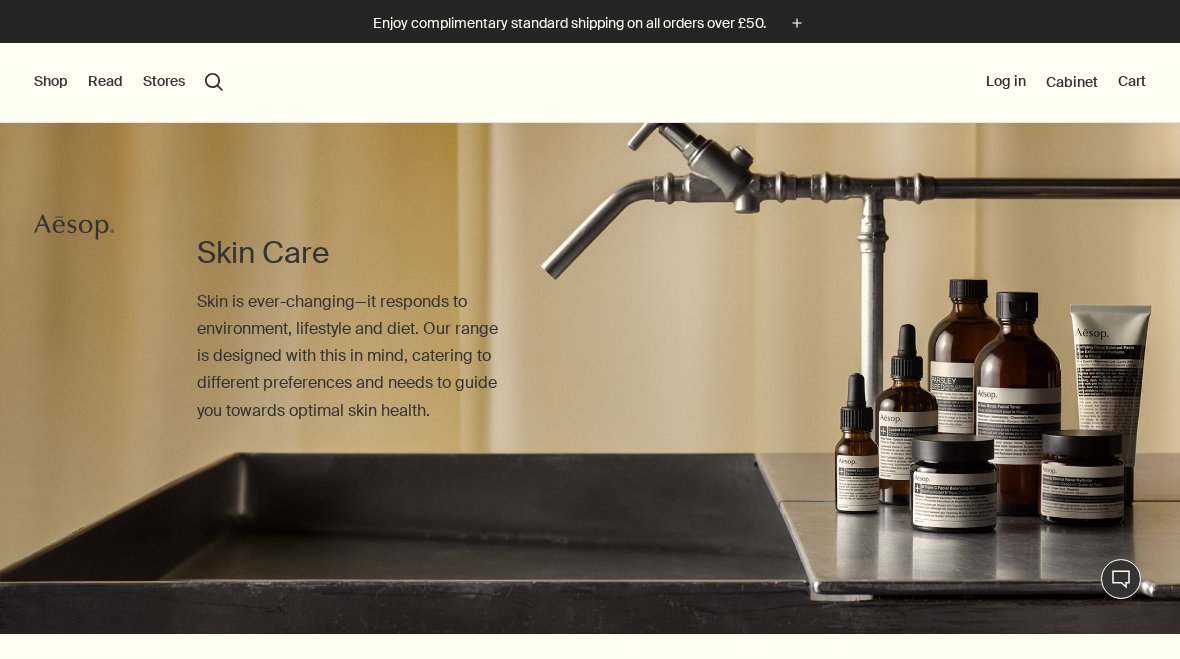 click on "search Search" at bounding box center (214, 82) 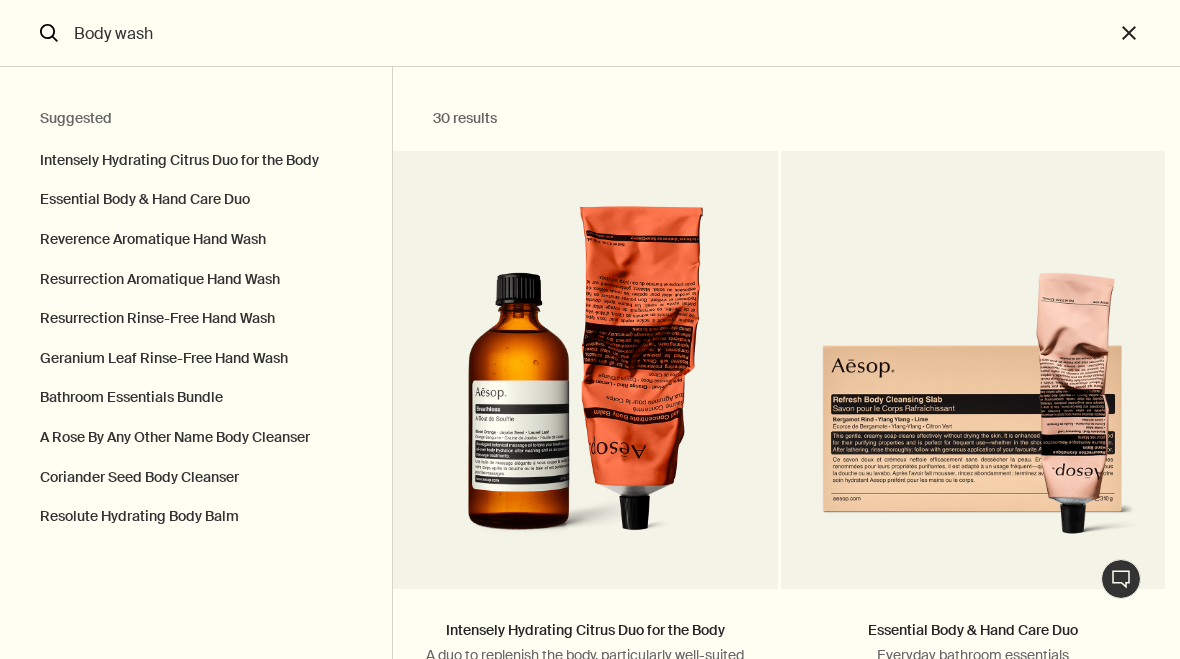 click on "Coriander Seed Body Cleanser" at bounding box center [196, 478] 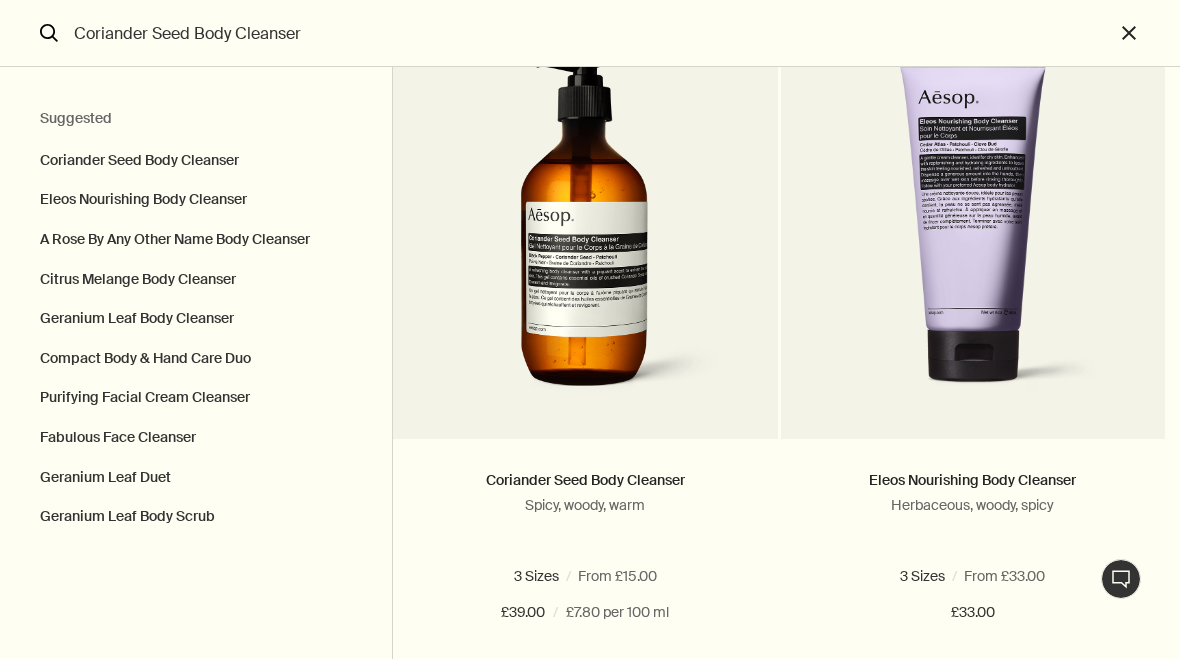 scroll, scrollTop: 159, scrollLeft: 0, axis: vertical 